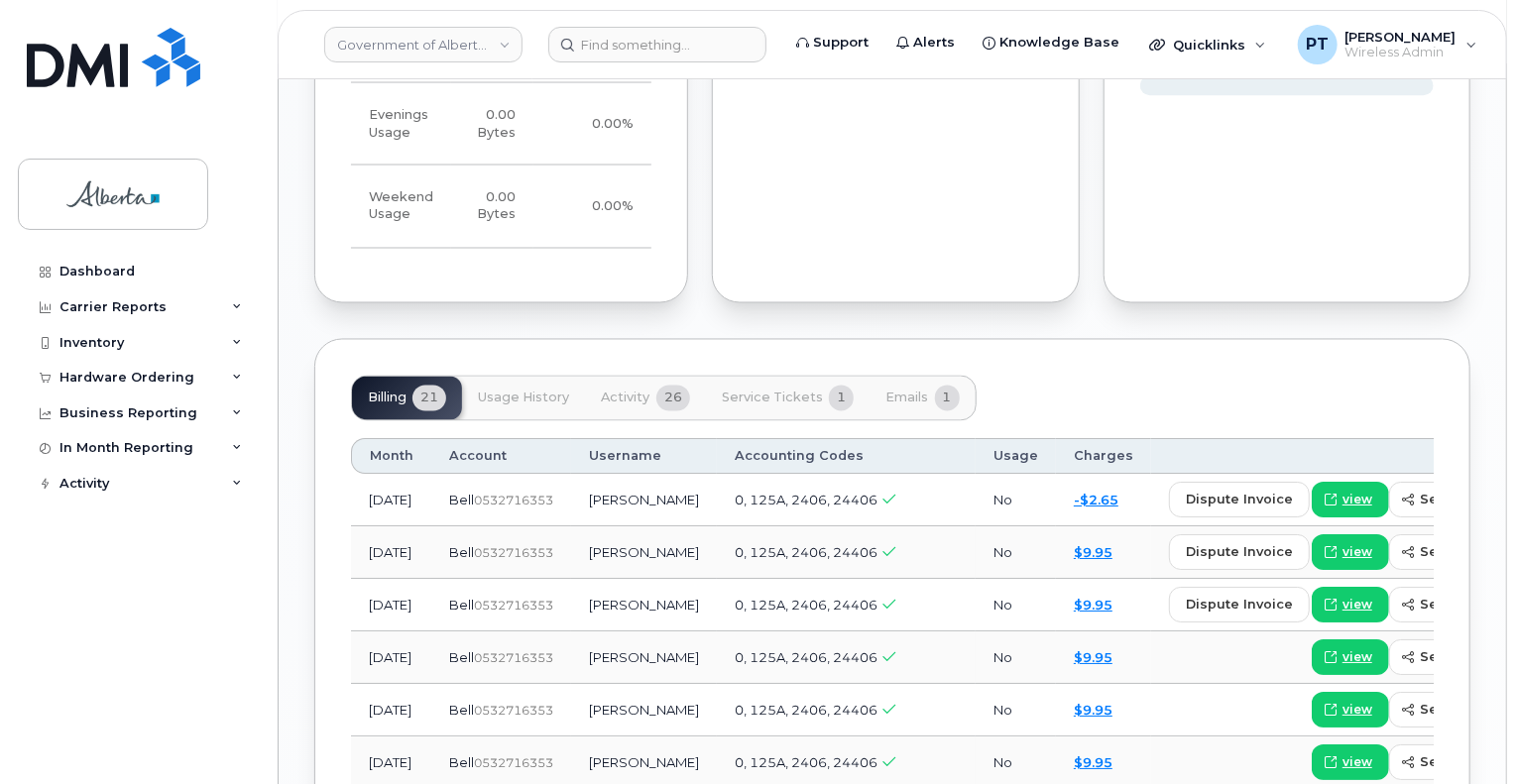 scroll, scrollTop: 1685, scrollLeft: 0, axis: vertical 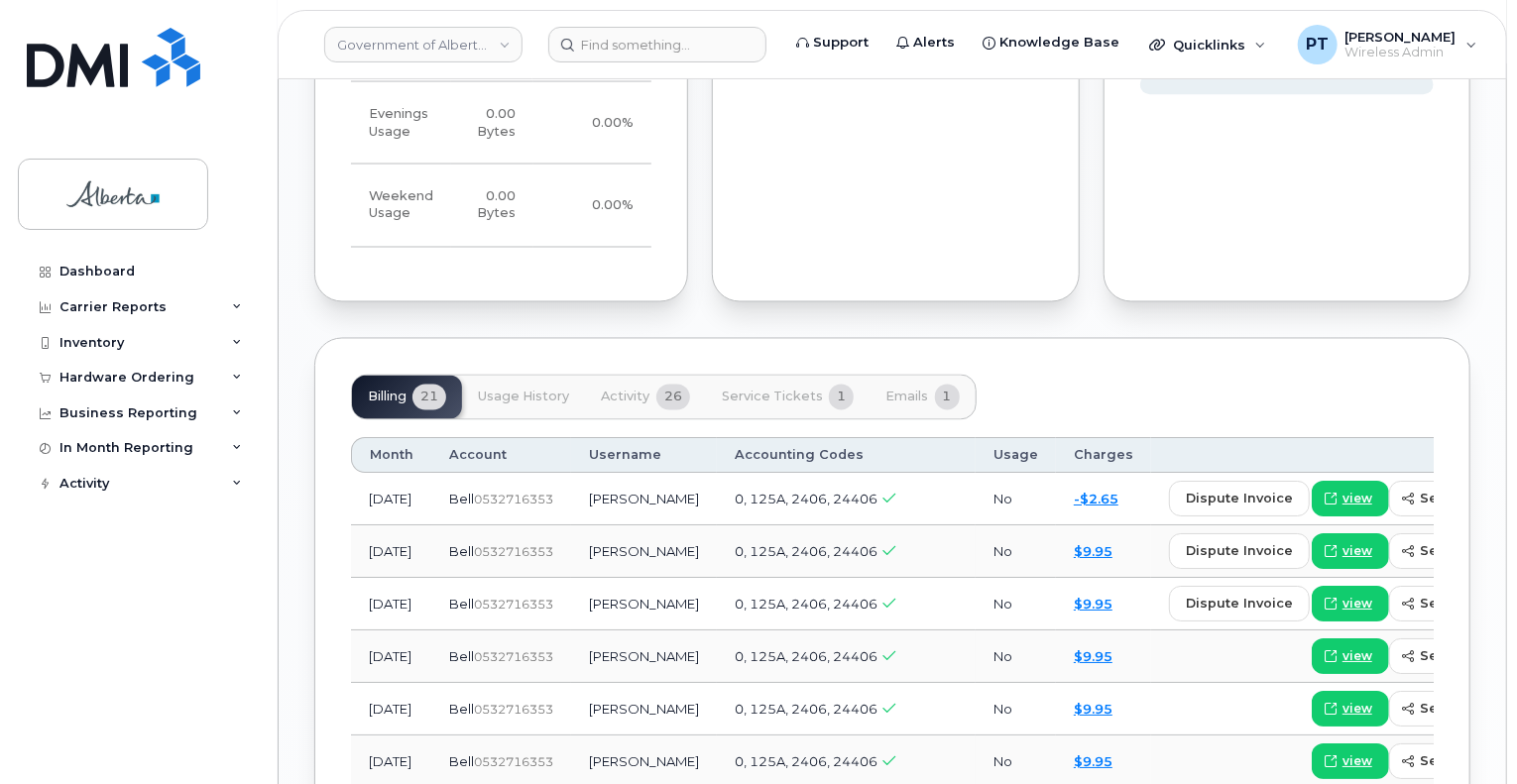 click on "Activity" at bounding box center [625, 397] 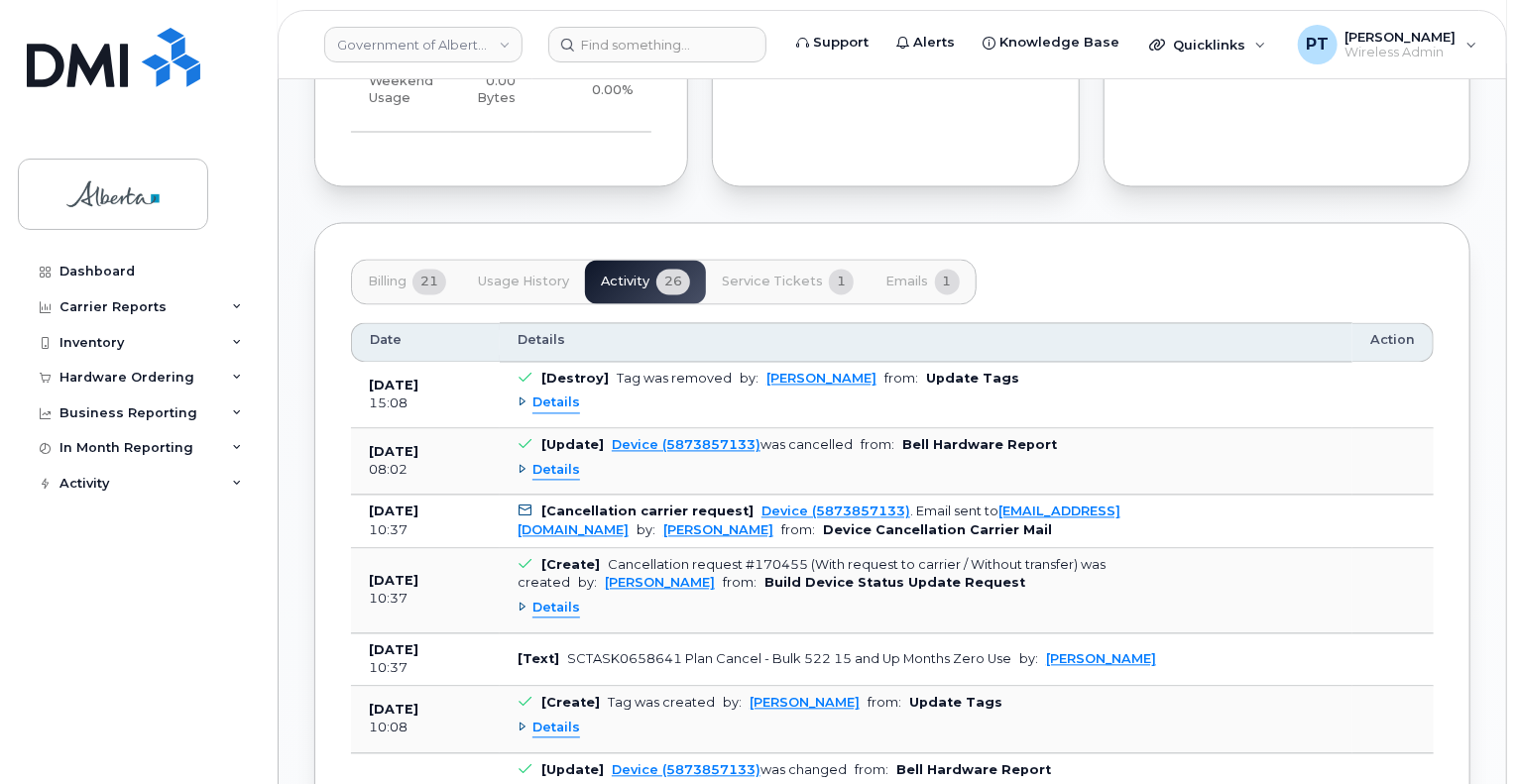 scroll, scrollTop: 1982, scrollLeft: 0, axis: vertical 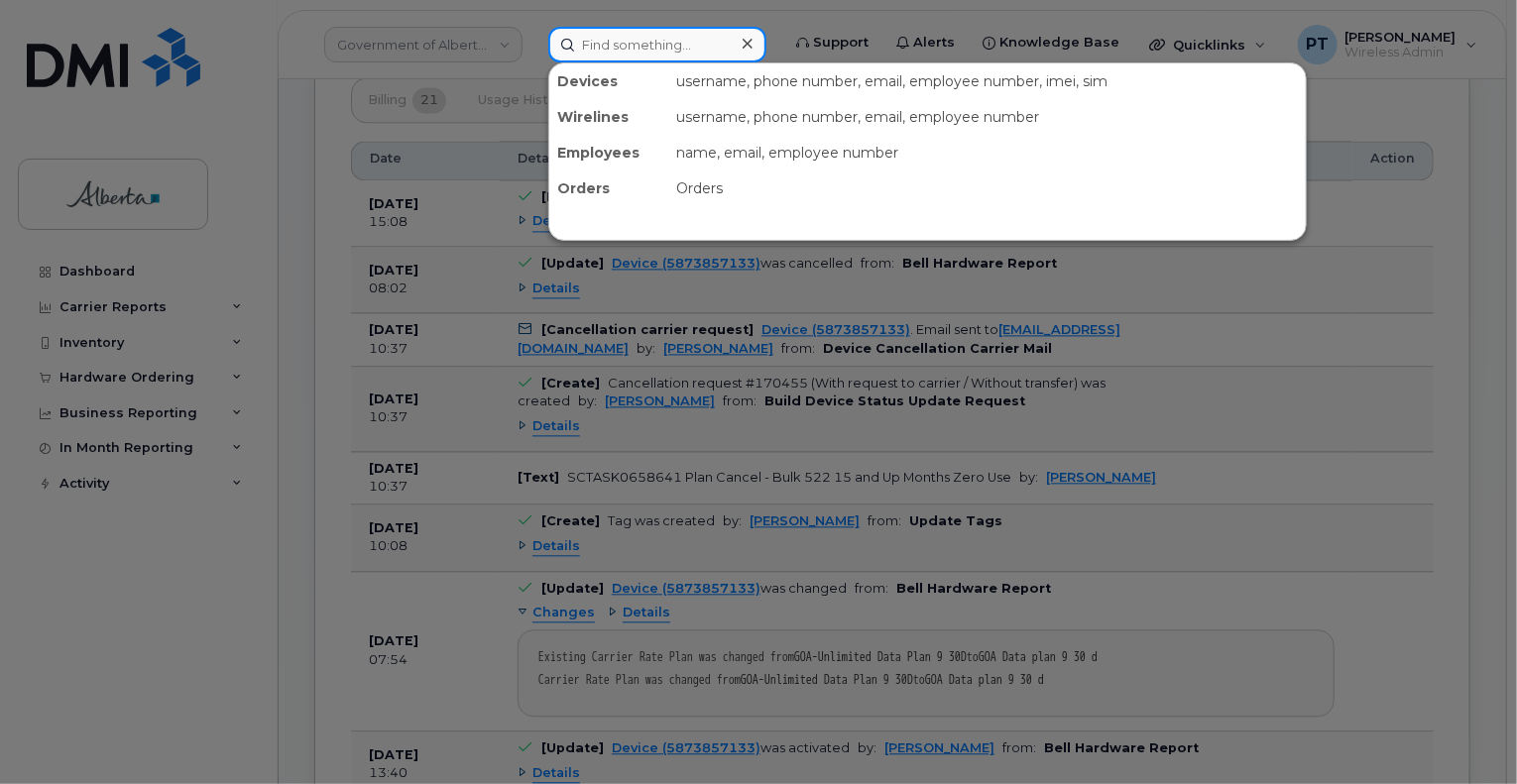 click at bounding box center (657, 45) 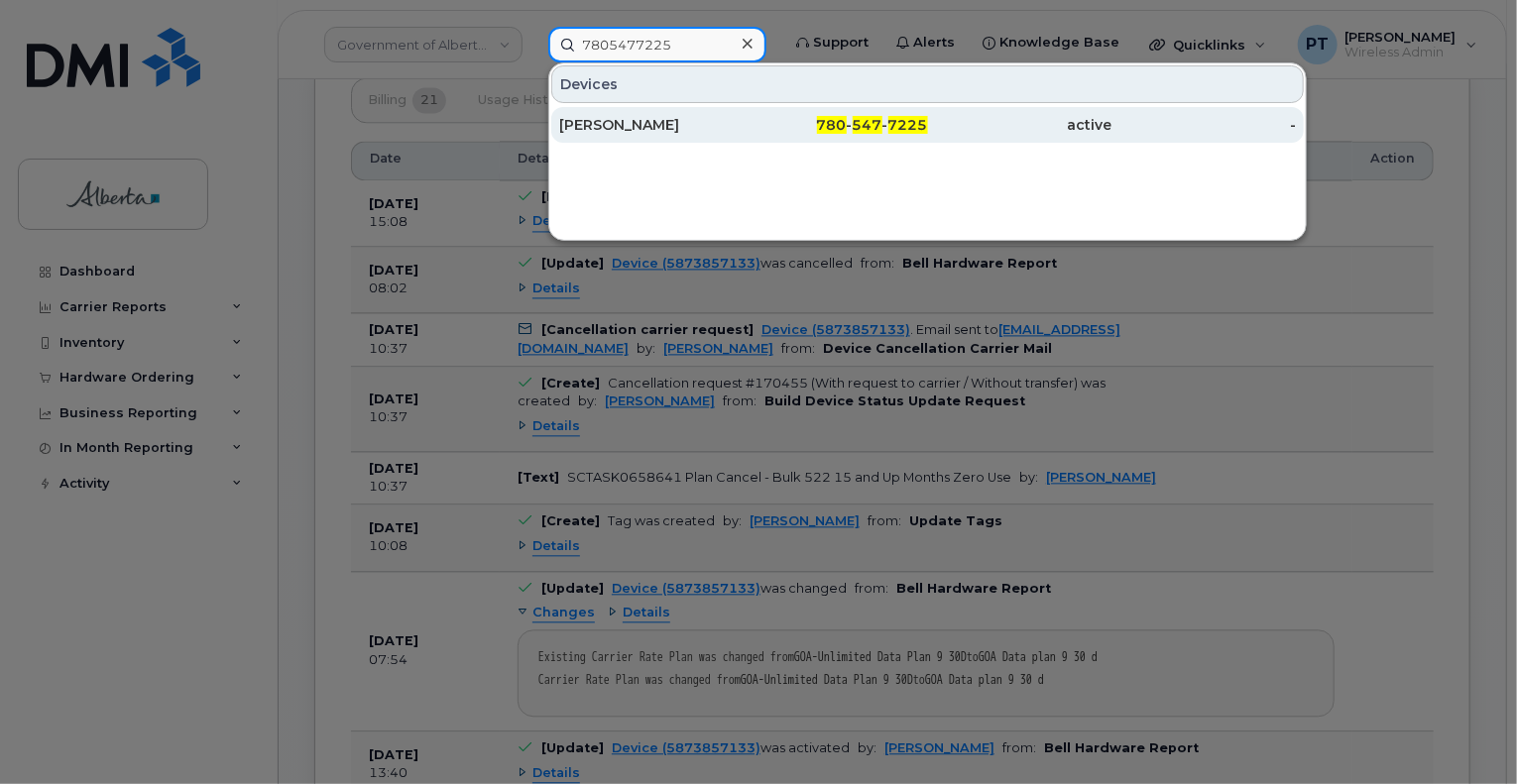 type on "7805477225" 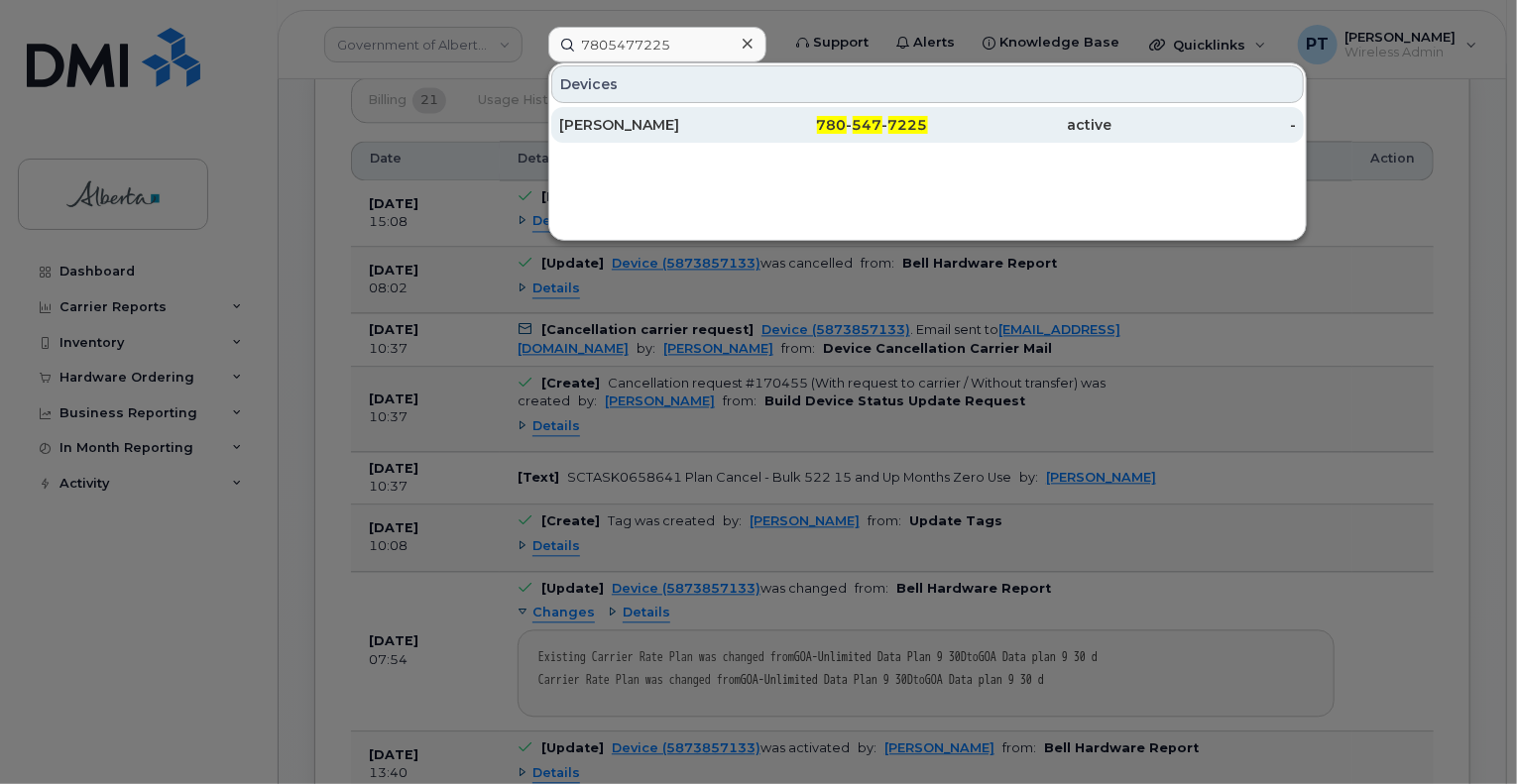 drag, startPoint x: 652, startPoint y: 127, endPoint x: 110, endPoint y: 462, distance: 637.1727 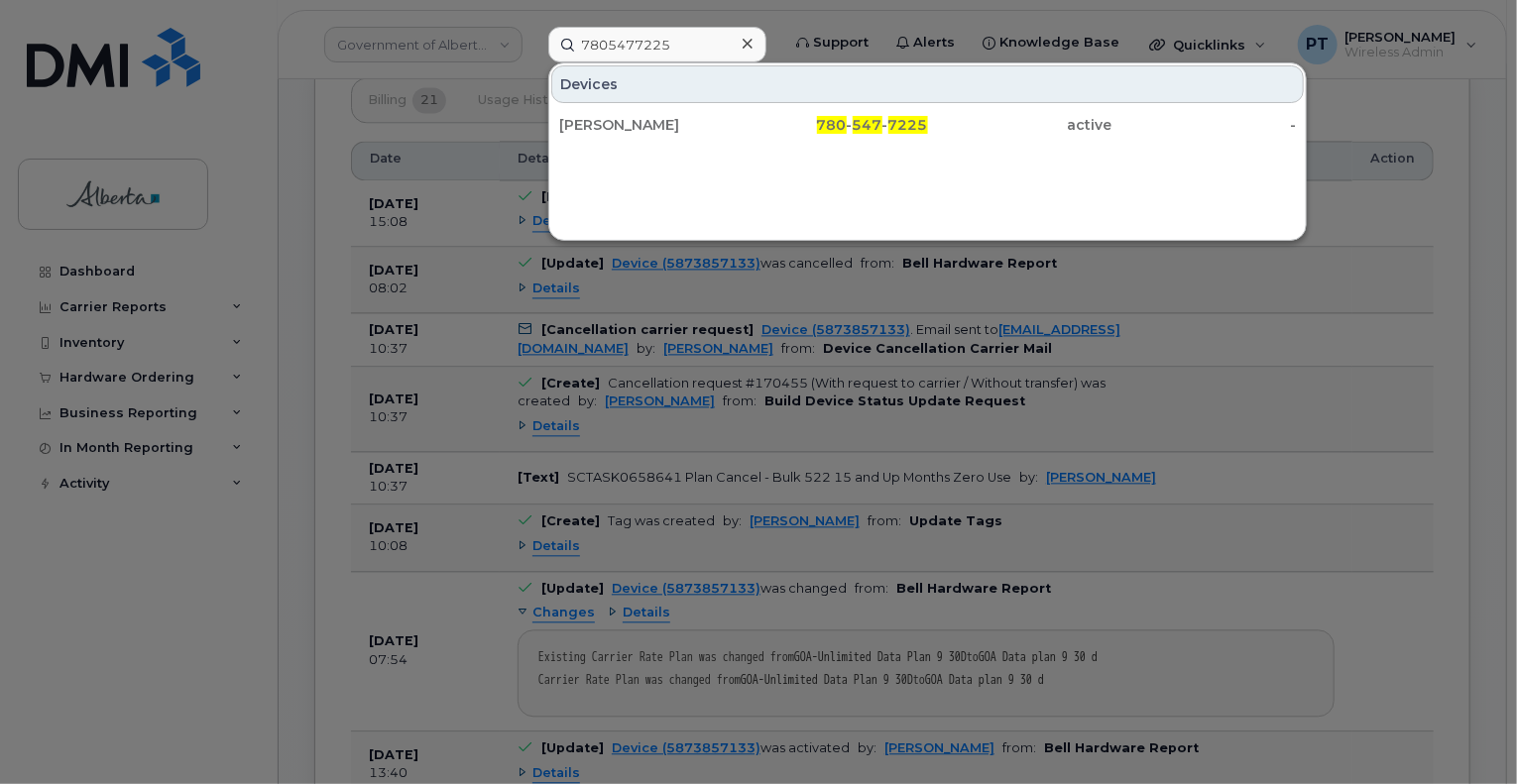 click on "[PERSON_NAME]" at bounding box center [651, 125] 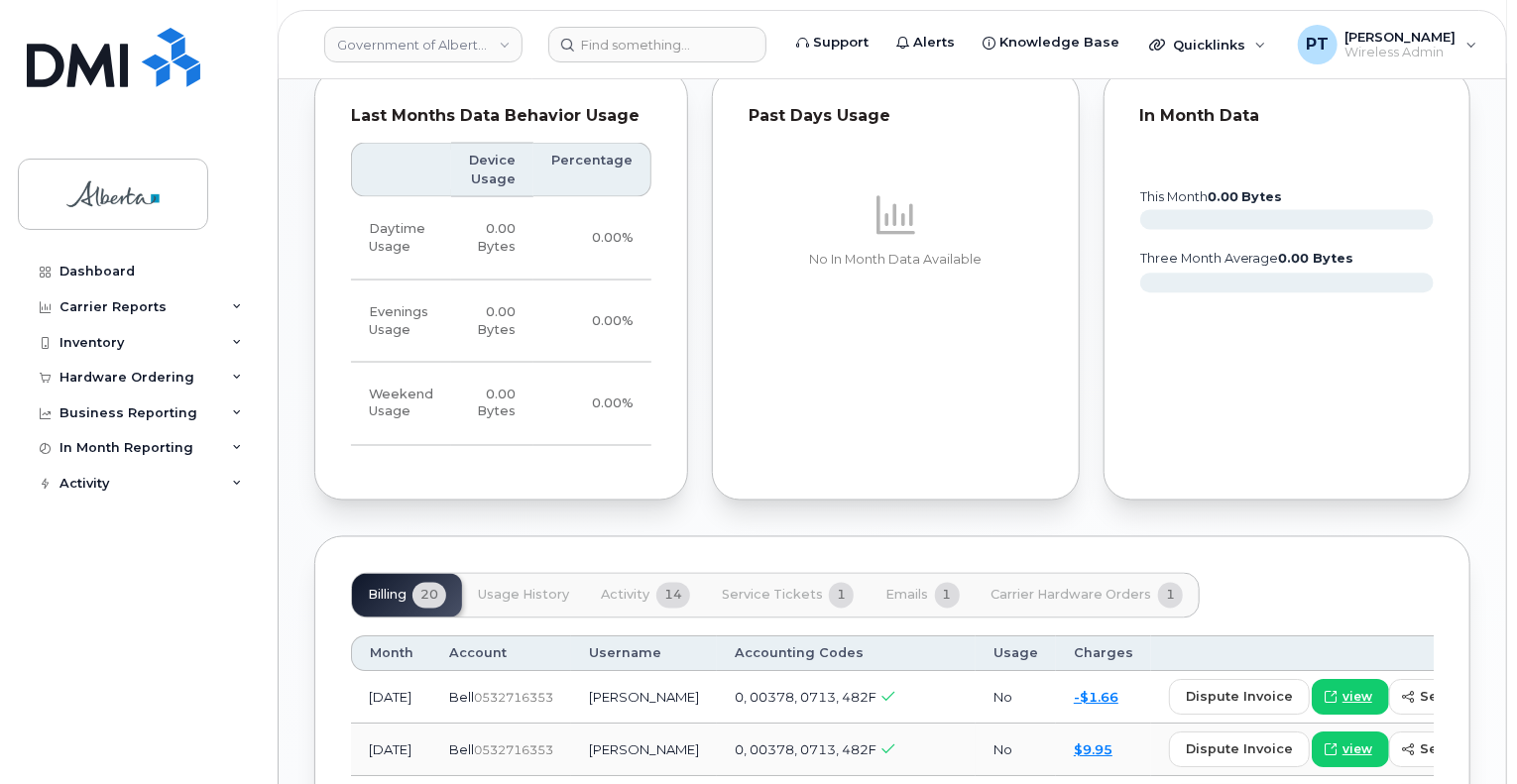 scroll, scrollTop: 1784, scrollLeft: 0, axis: vertical 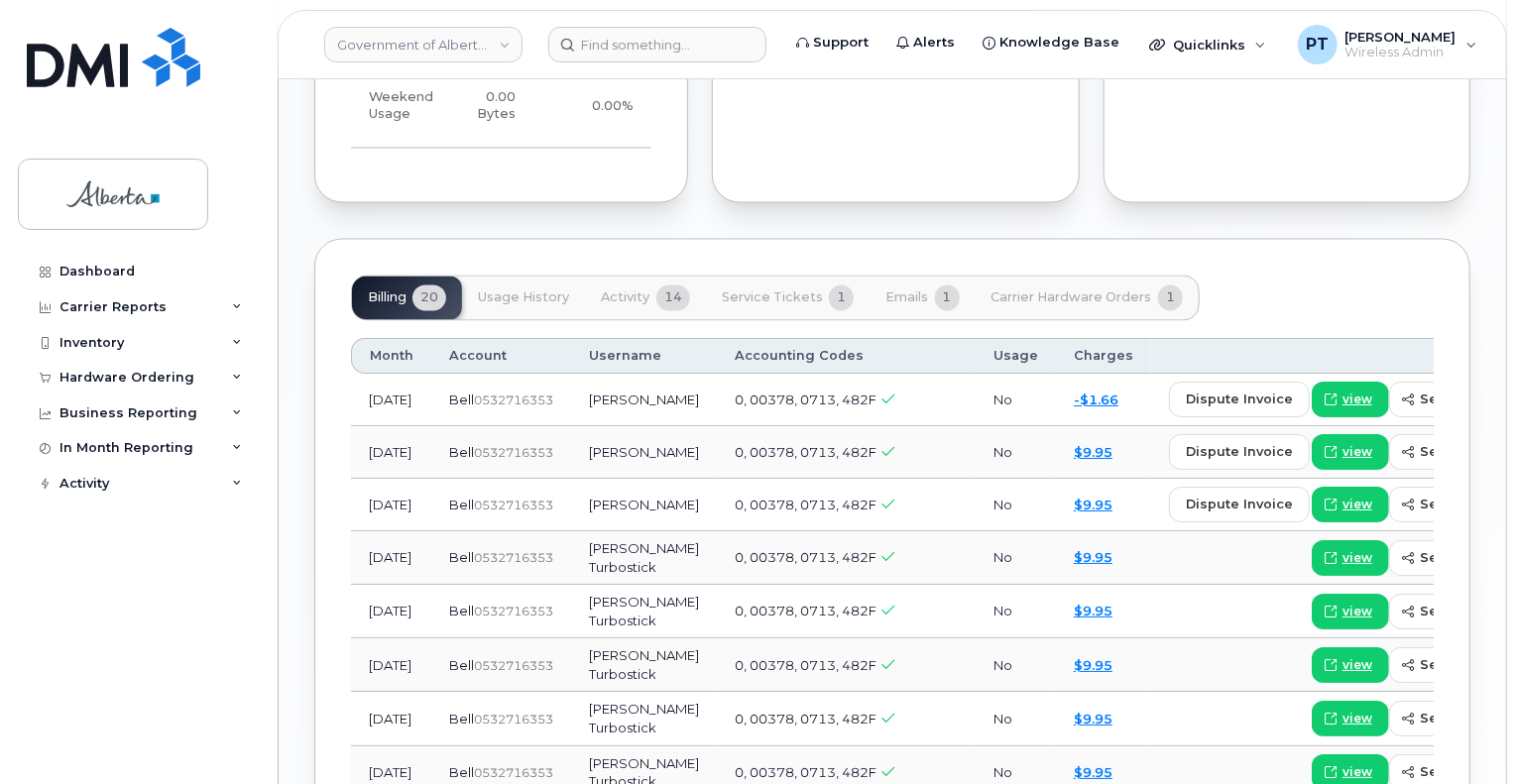 click on "Activity" at bounding box center (625, 298) 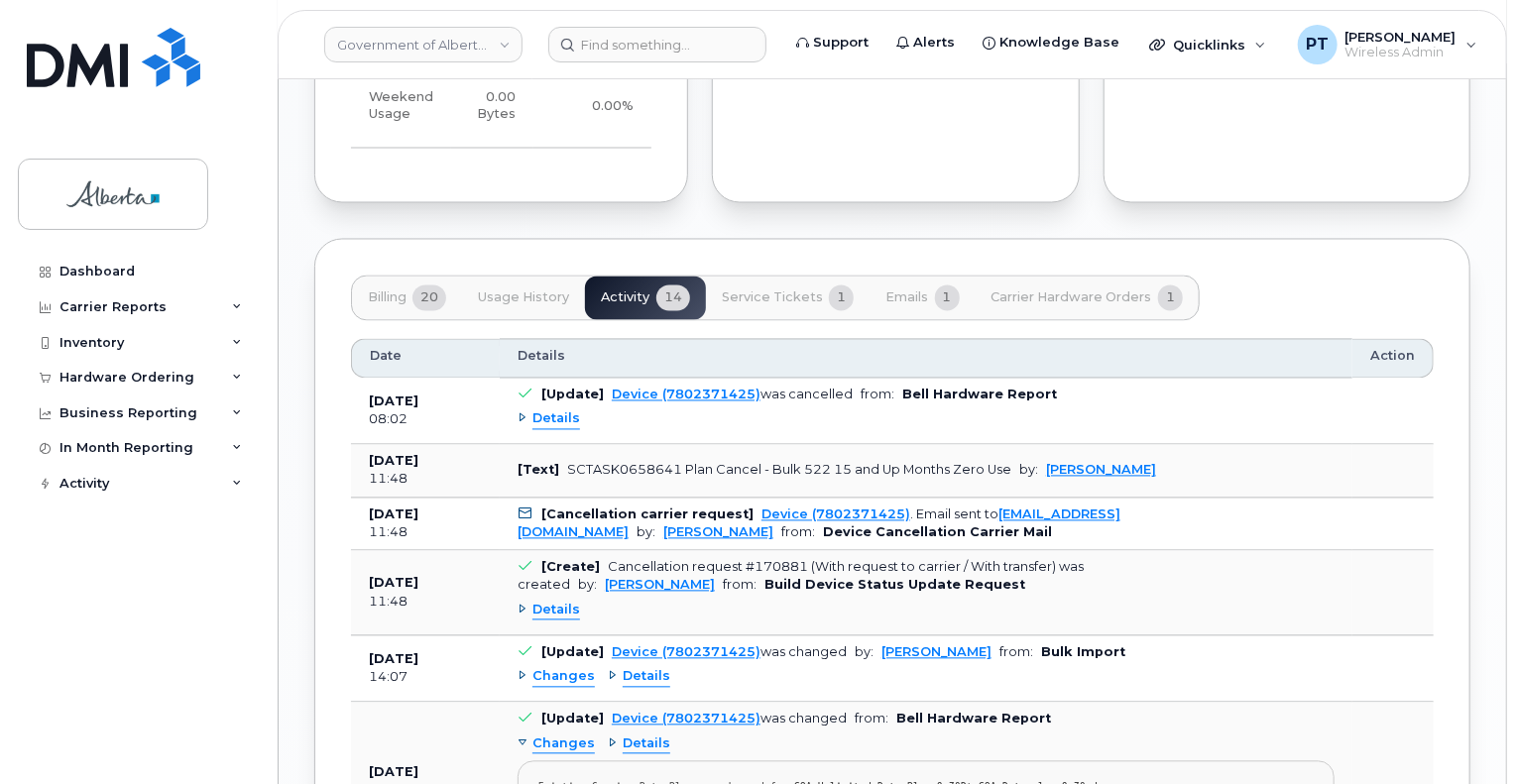 scroll, scrollTop: 1883, scrollLeft: 0, axis: vertical 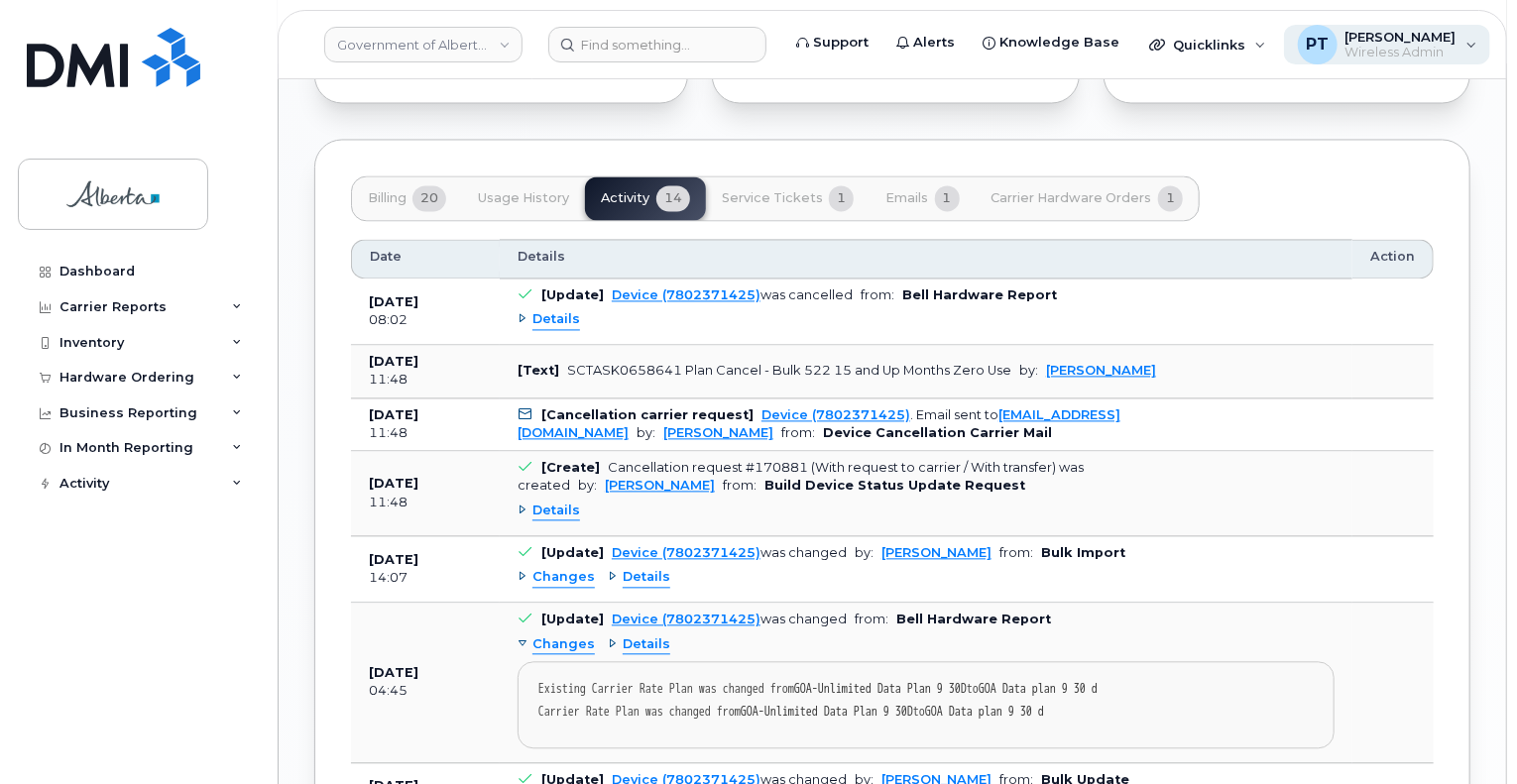 click on "[PERSON_NAME]" at bounding box center [1401, 37] 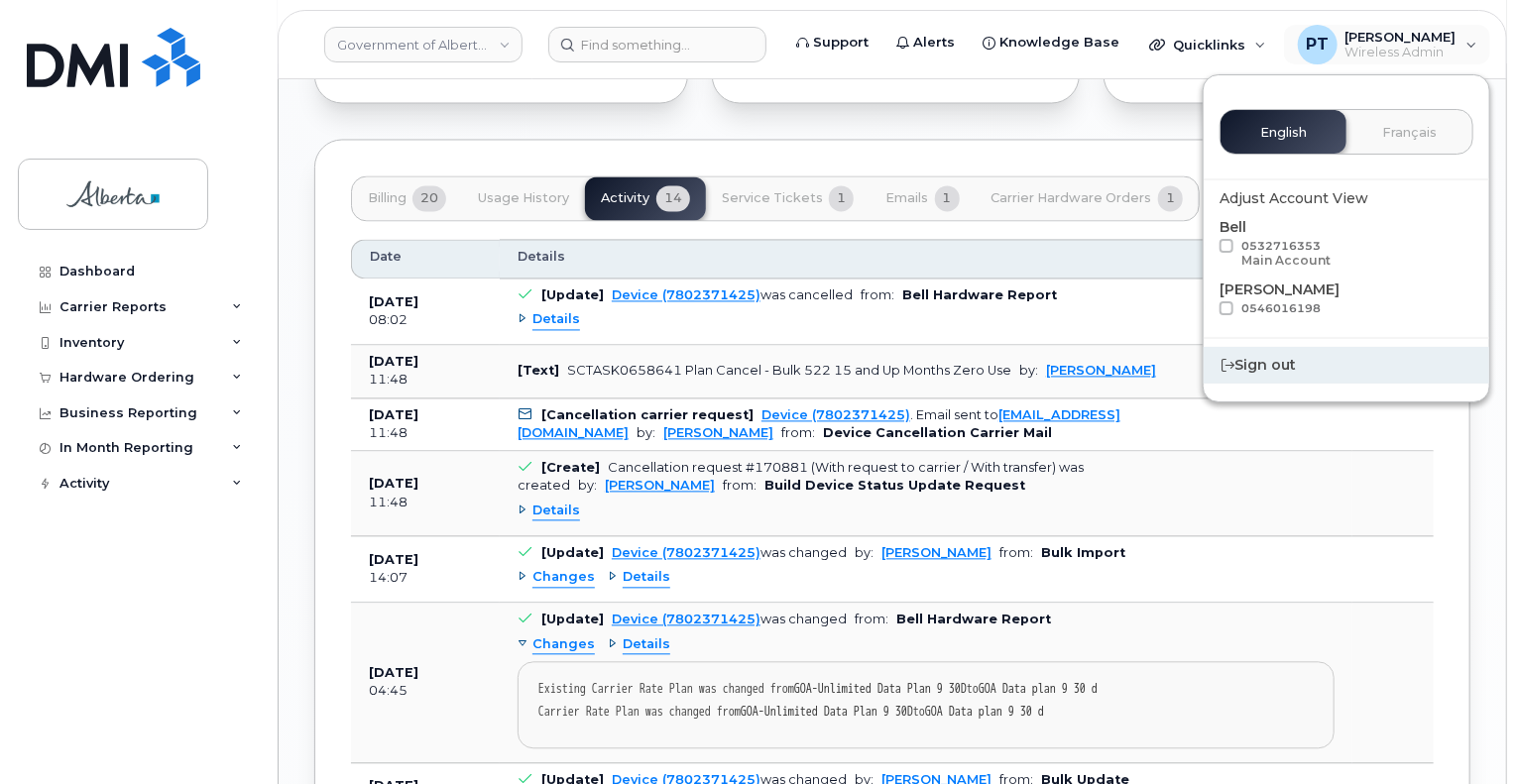 click on "Sign out" 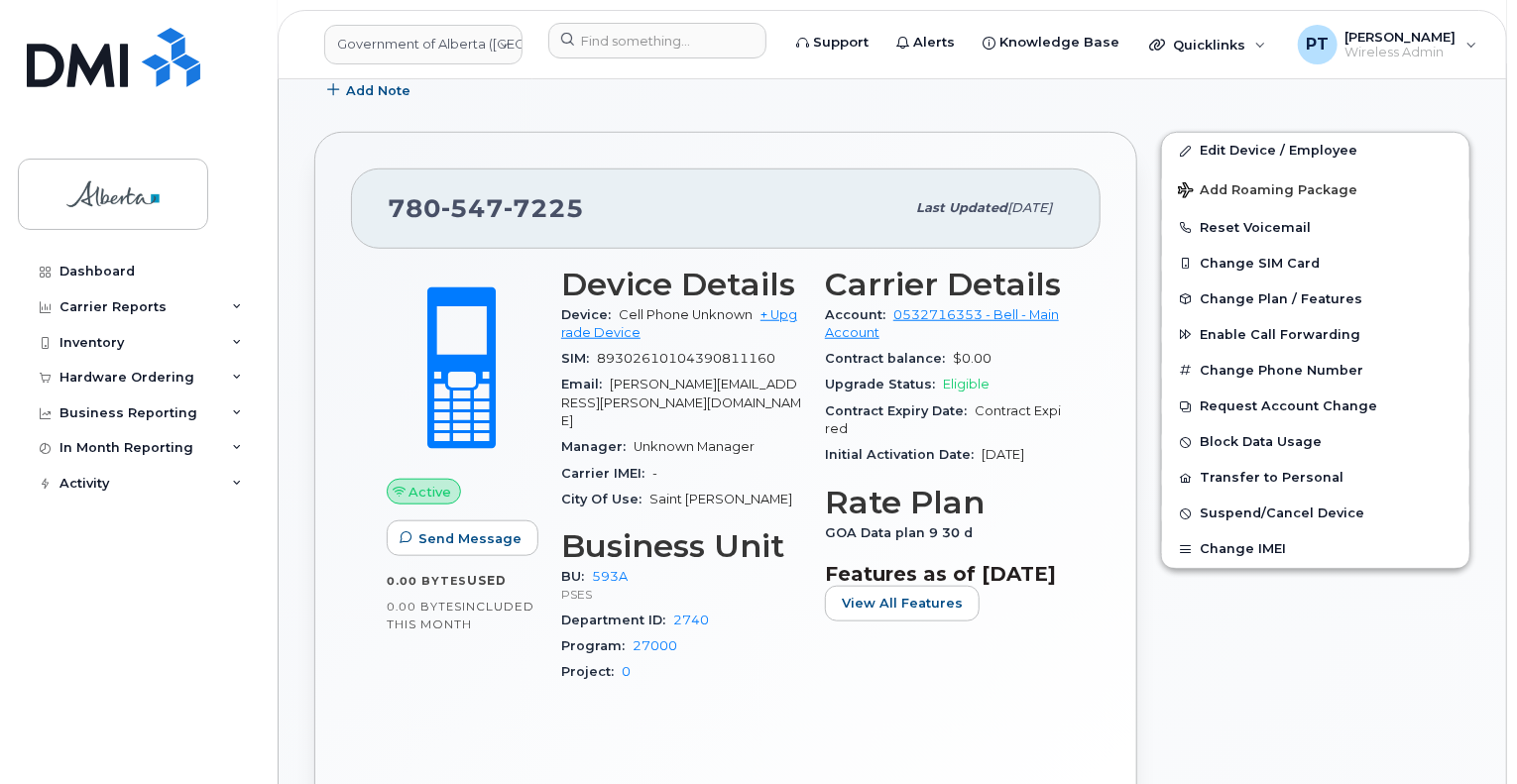 scroll, scrollTop: 694, scrollLeft: 0, axis: vertical 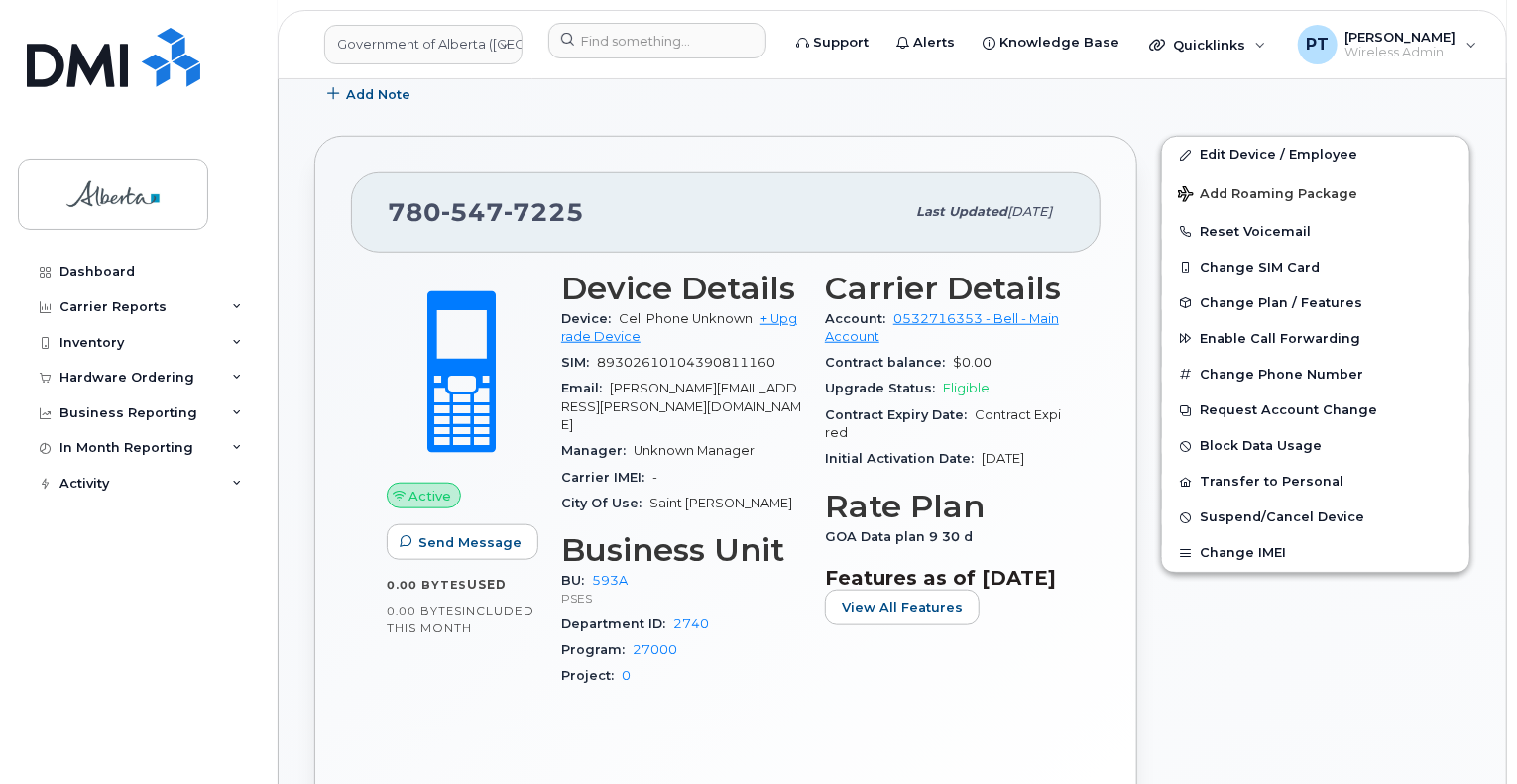 click on "89302610104390811160" at bounding box center (686, 362) 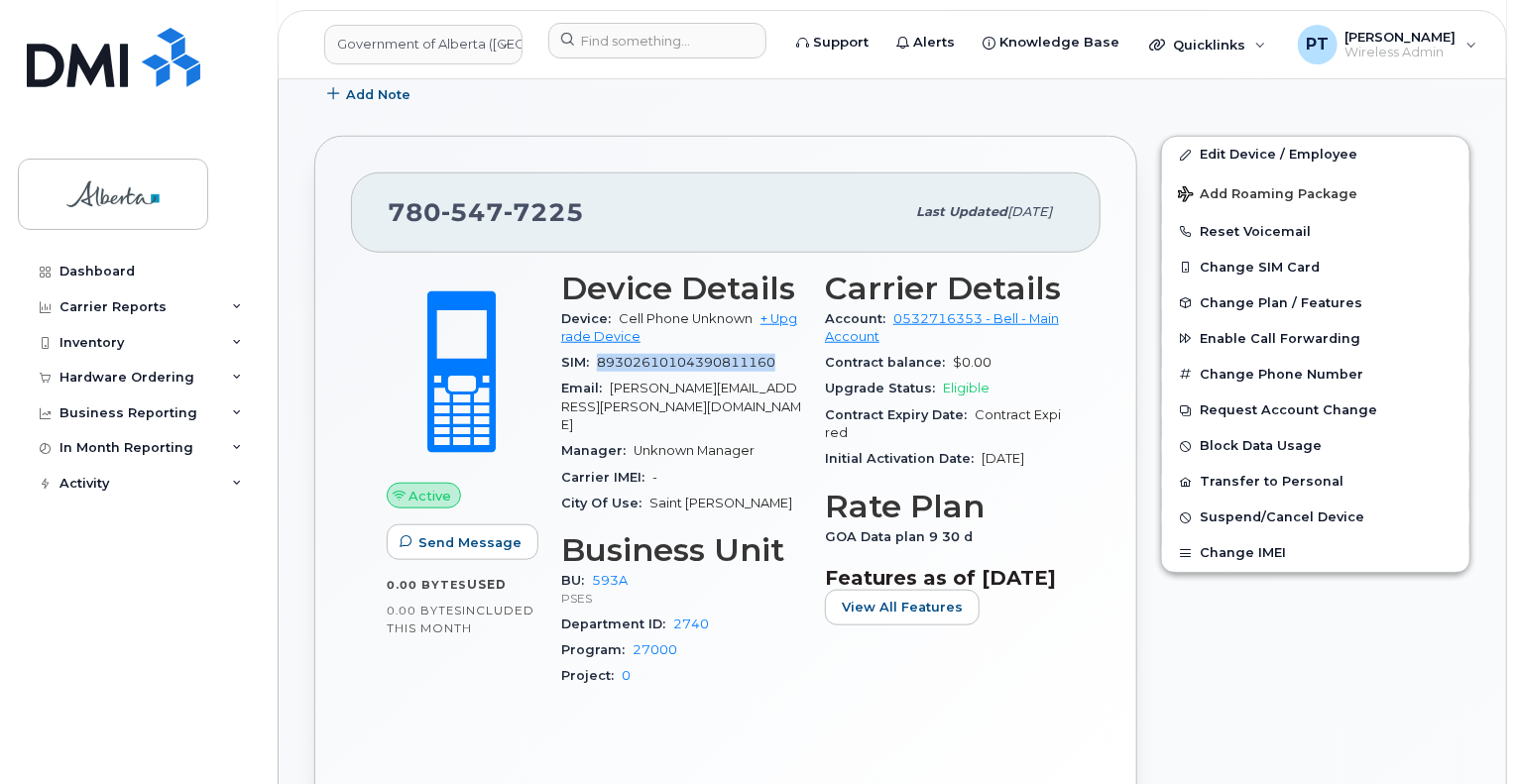 click on "89302610104390811160" at bounding box center [686, 362] 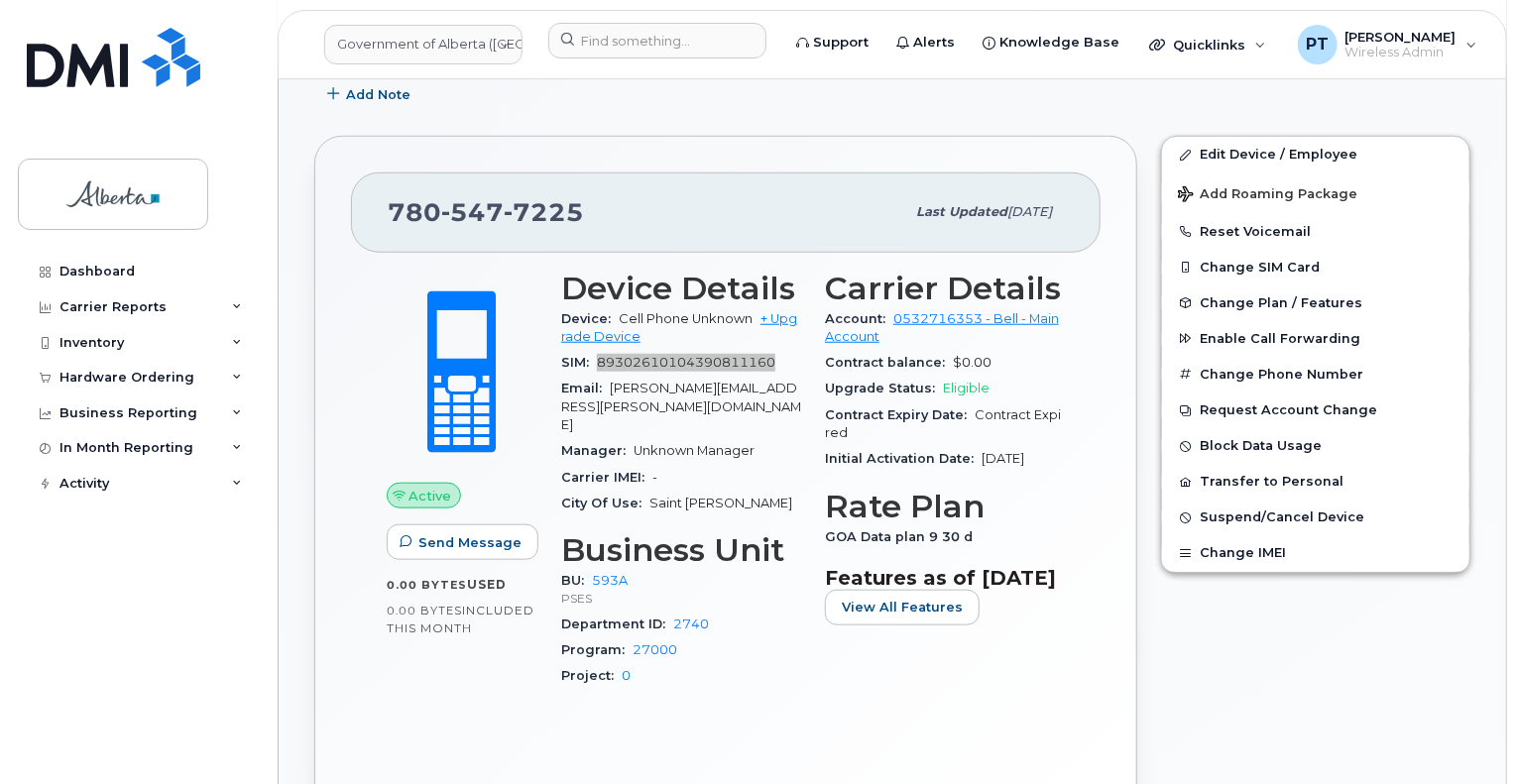 scroll, scrollTop: 198, scrollLeft: 0, axis: vertical 